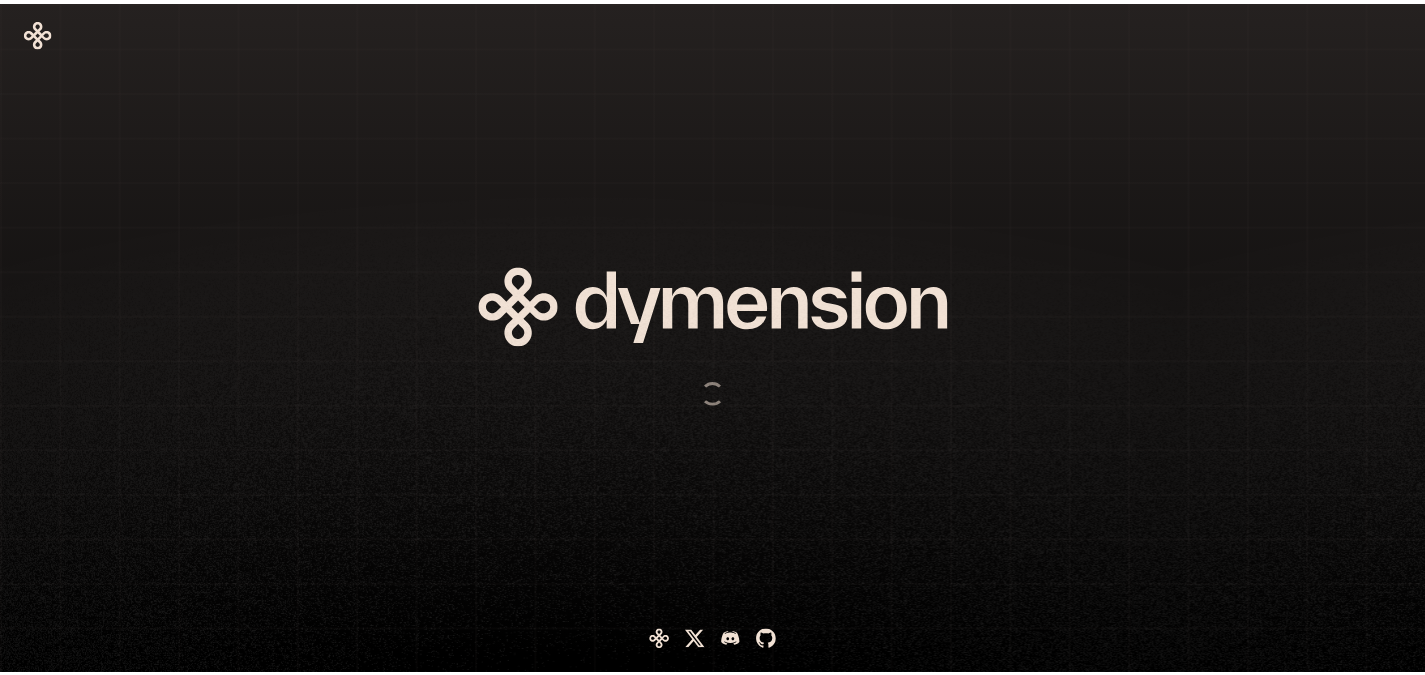 scroll, scrollTop: 0, scrollLeft: 0, axis: both 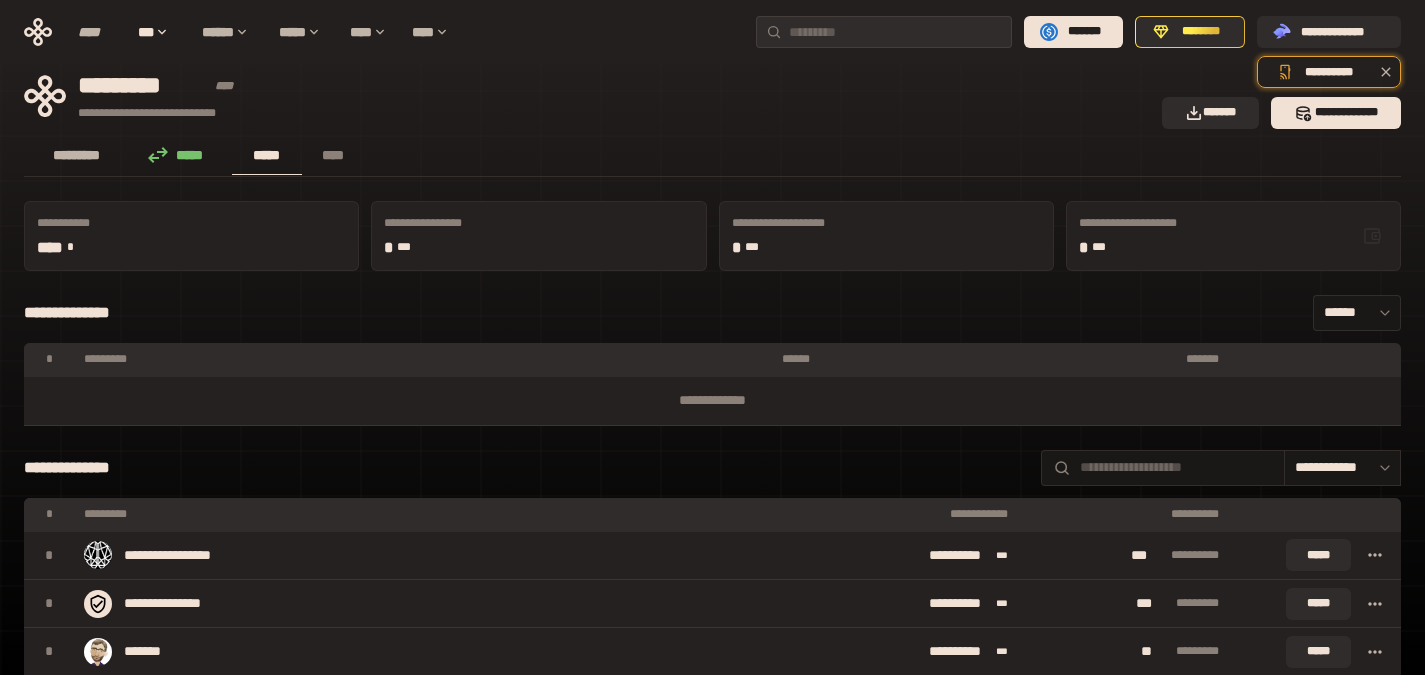click on "*********" at bounding box center (77, 155) 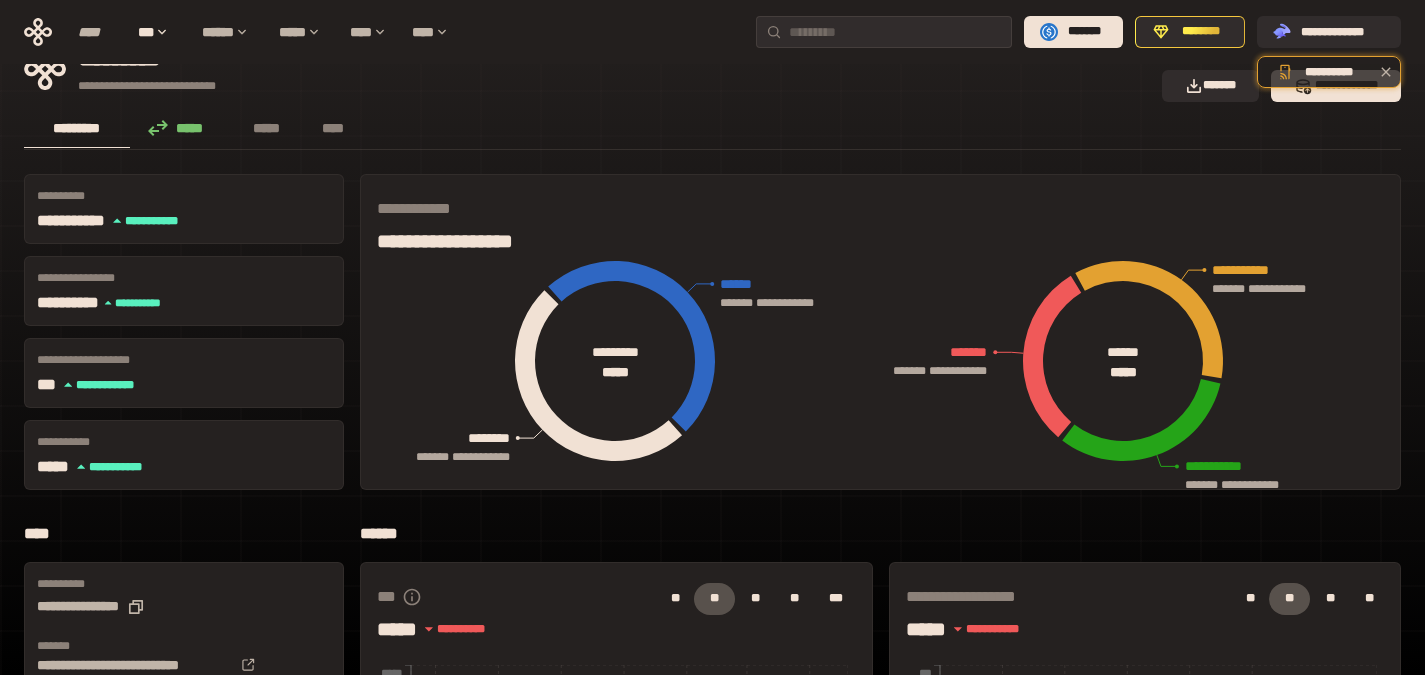 scroll, scrollTop: 0, scrollLeft: 0, axis: both 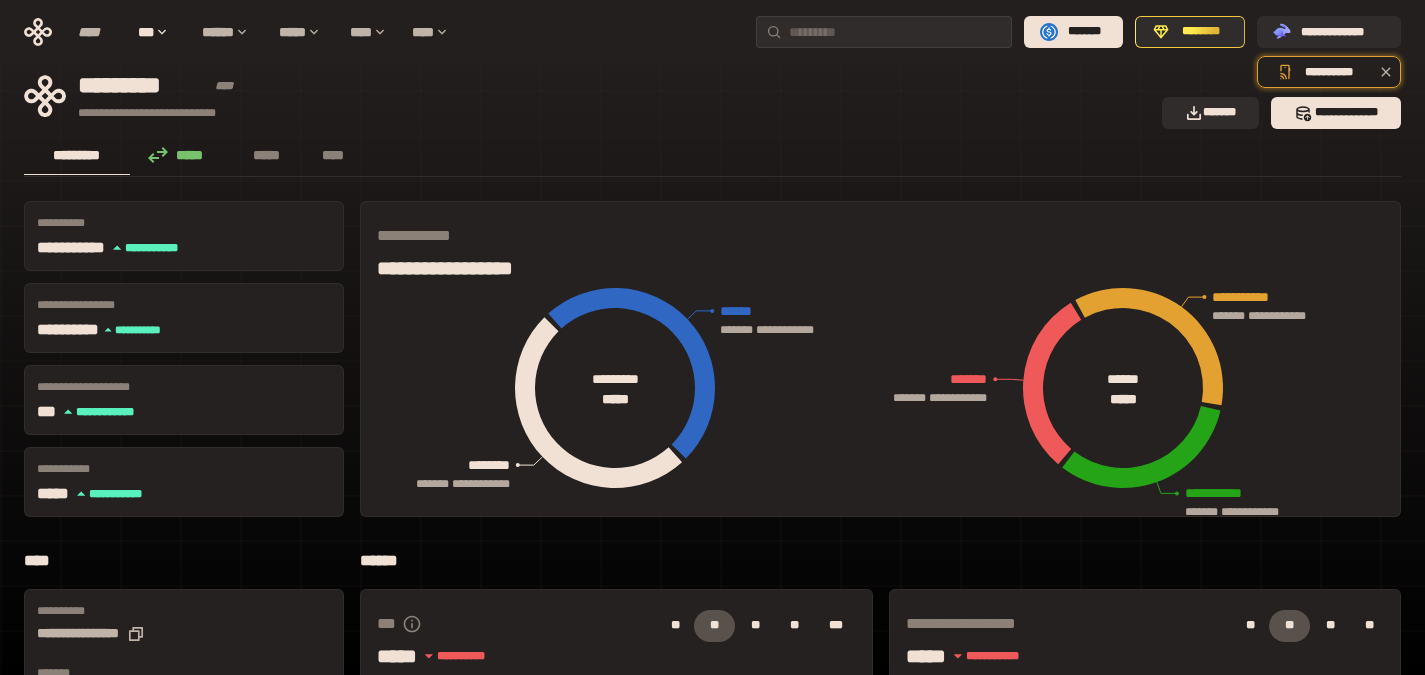 click on "*****" at bounding box center (181, 156) 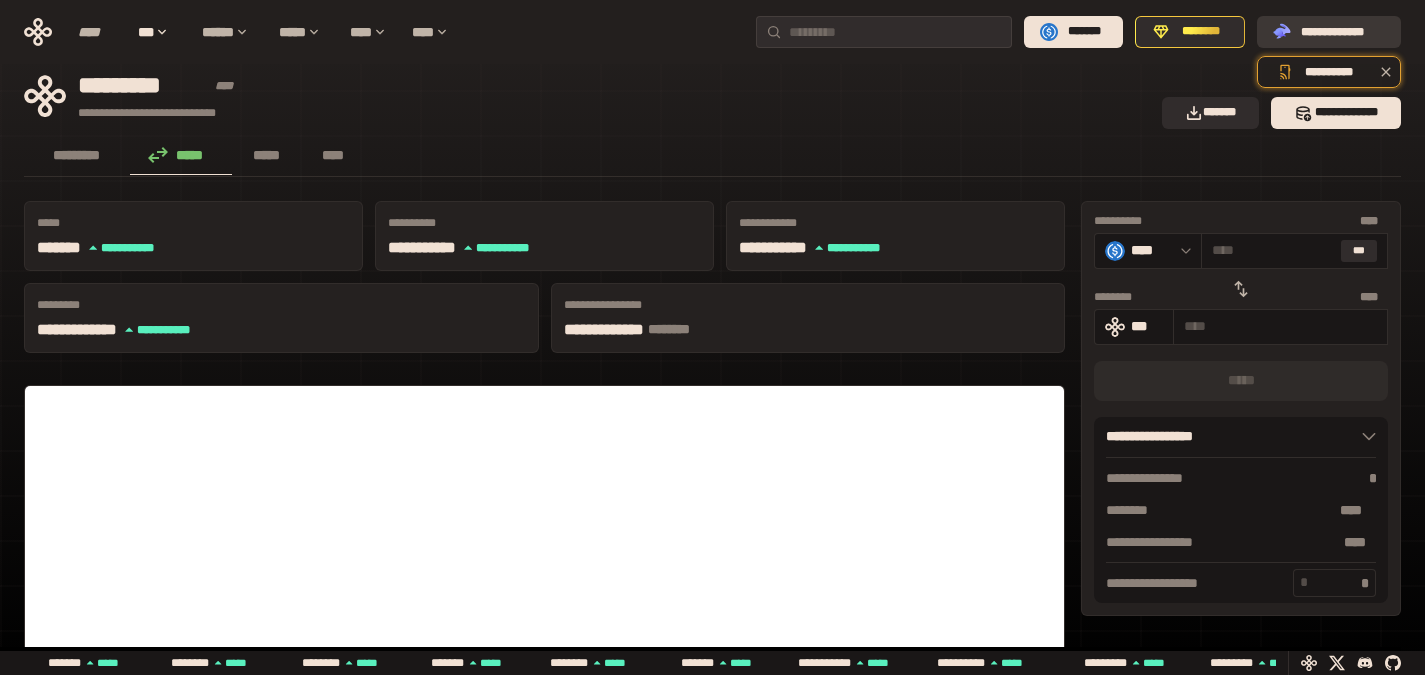 click on "**********" at bounding box center [1343, 32] 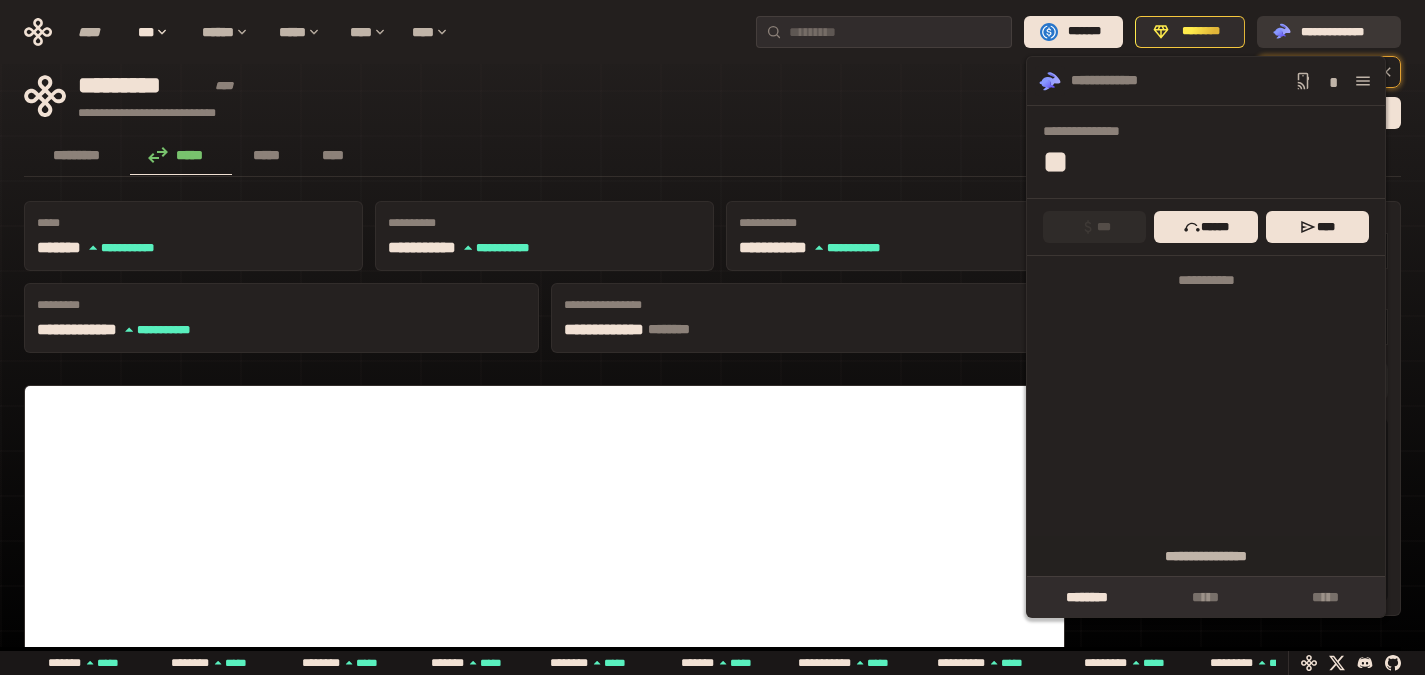 click on "**********" at bounding box center [1343, 32] 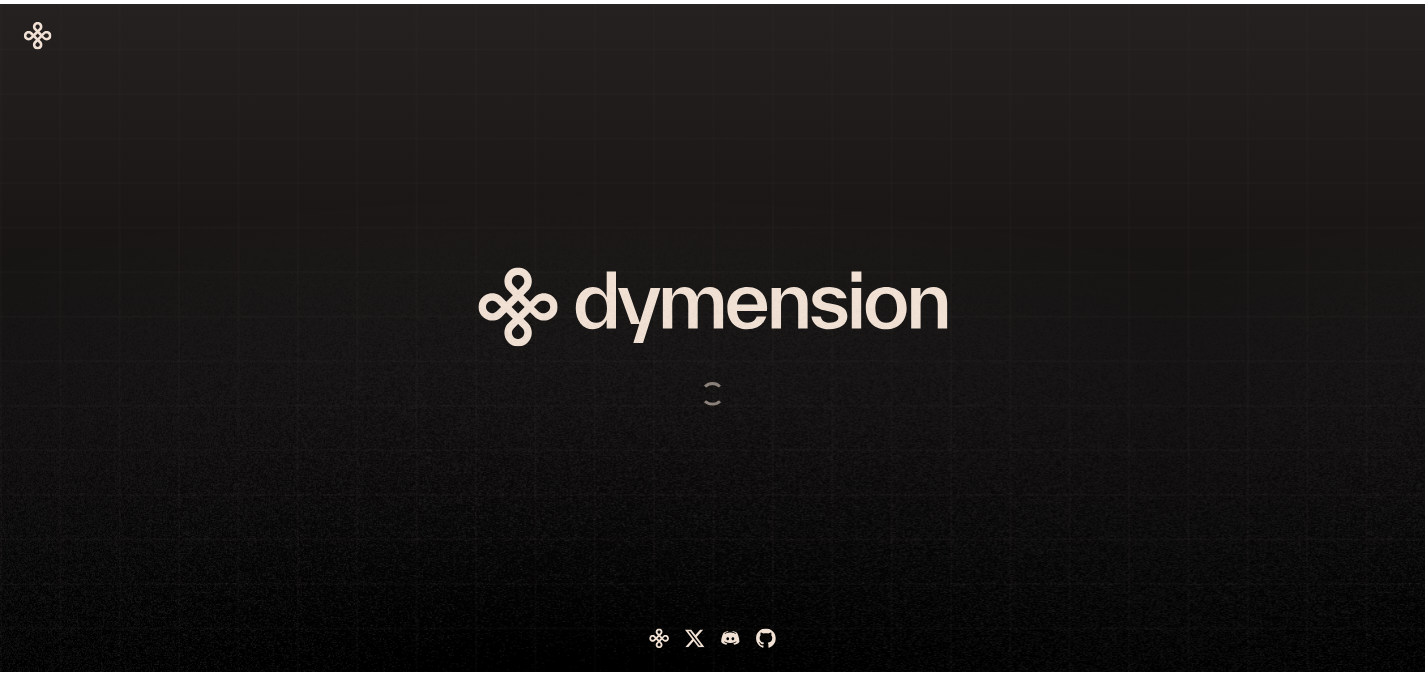 scroll, scrollTop: 0, scrollLeft: 0, axis: both 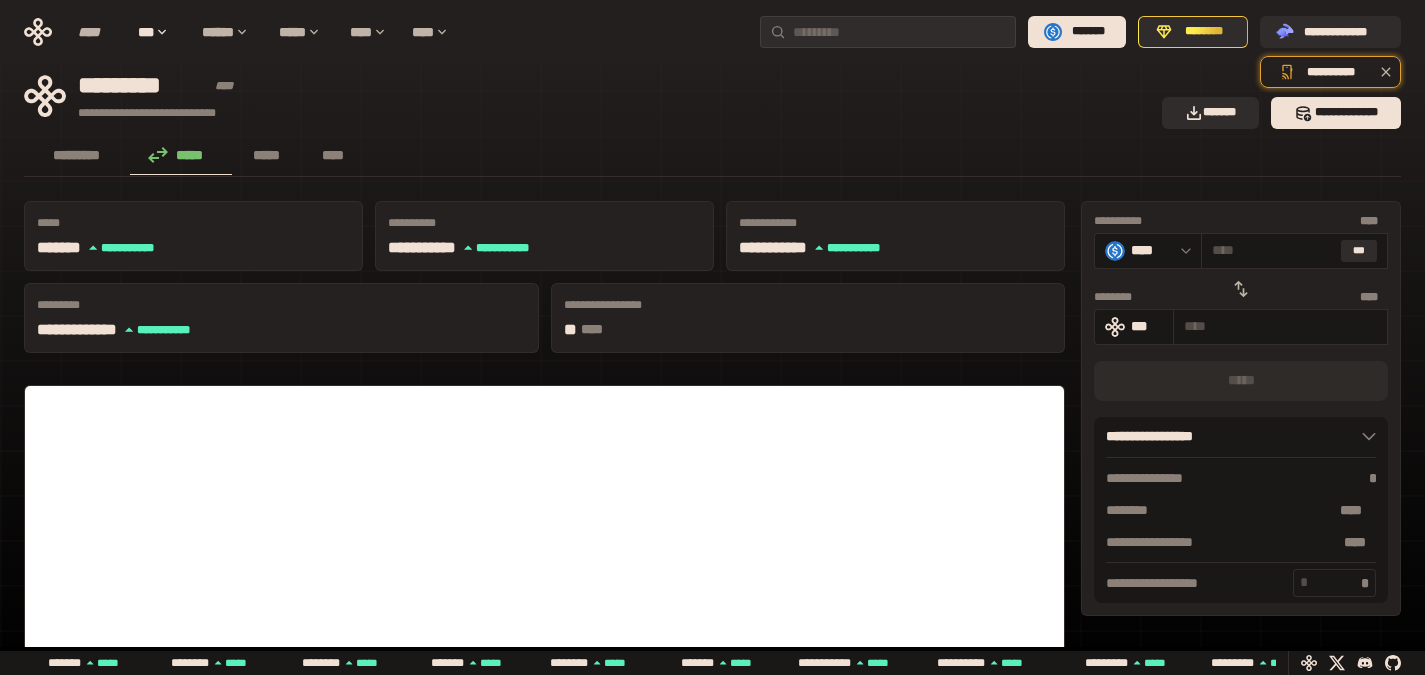 click on "**********" at bounding box center (712, 588) 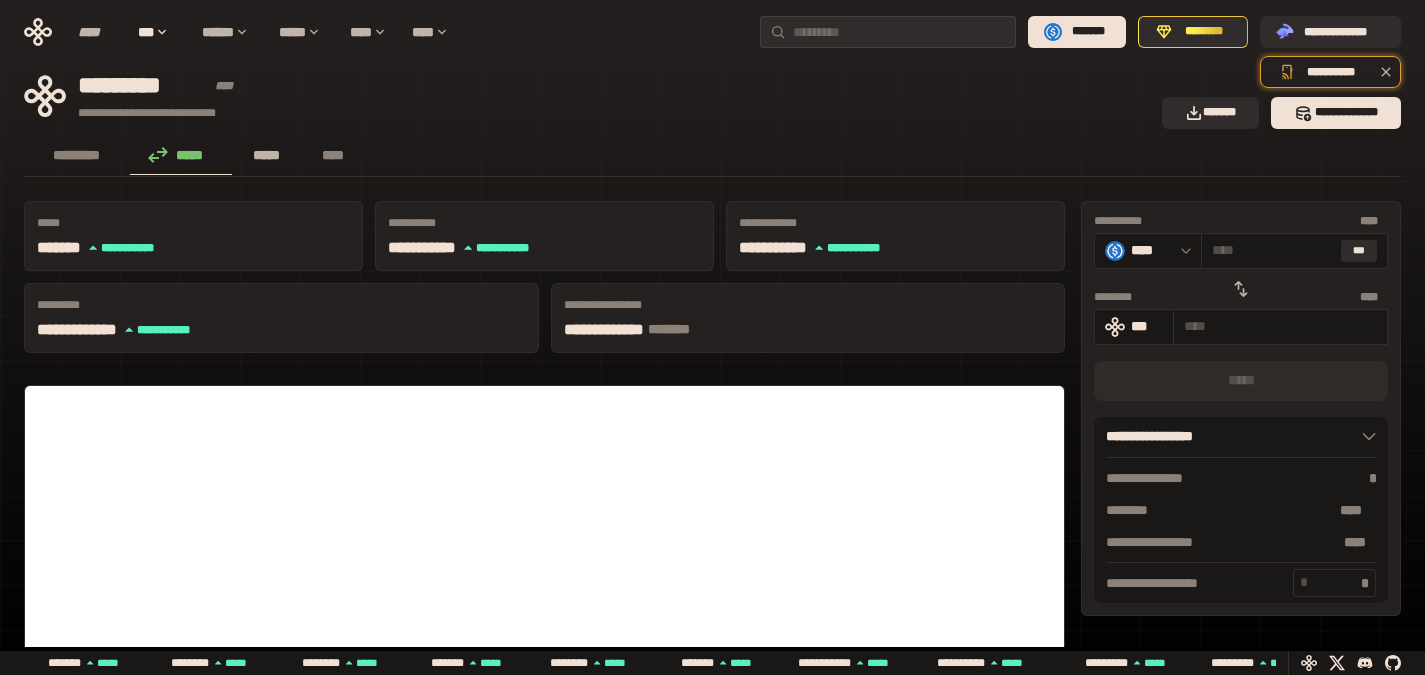 click on "*****" at bounding box center [267, 156] 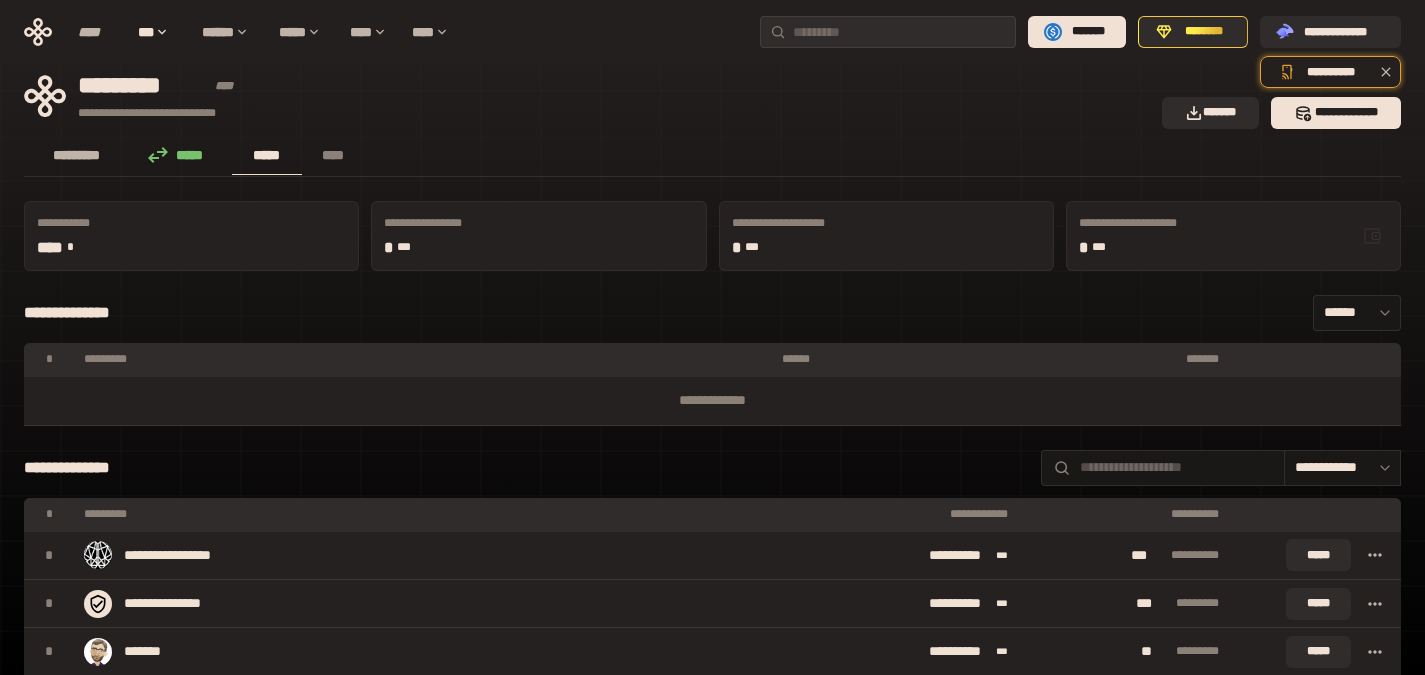 click on "*********" at bounding box center [77, 155] 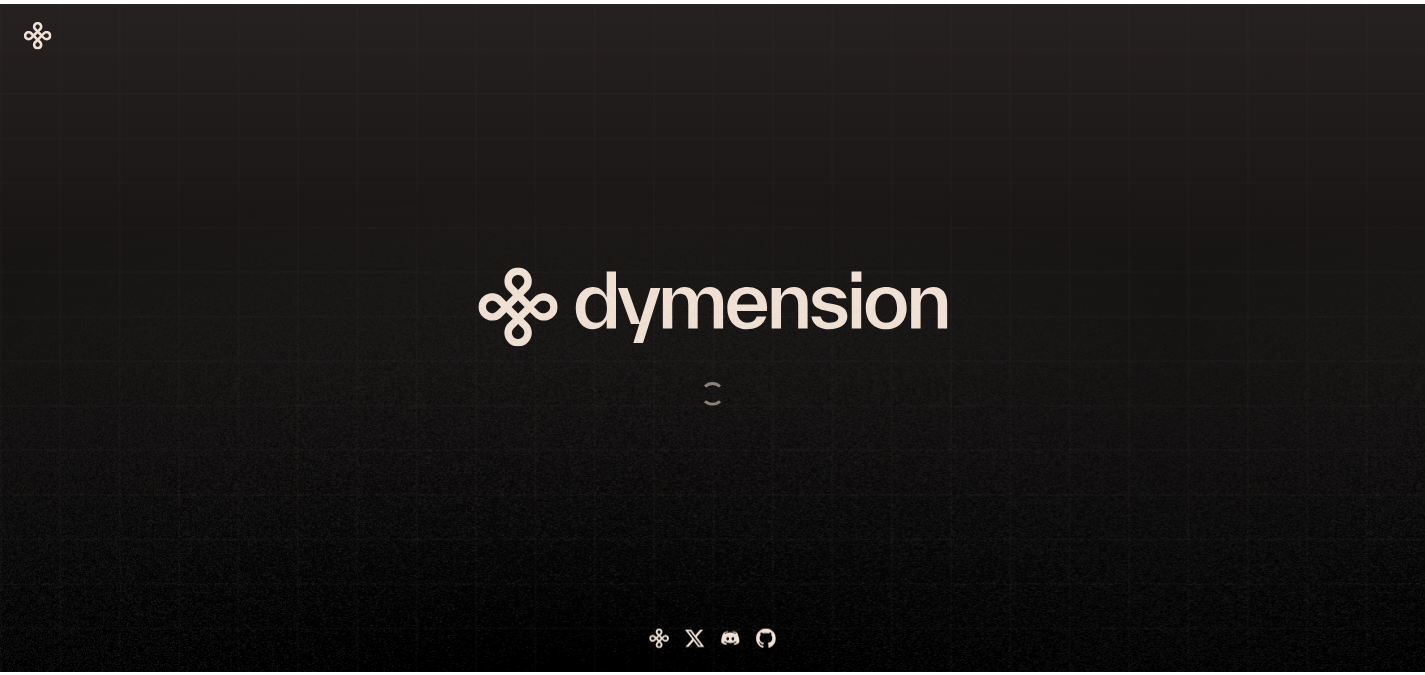 scroll, scrollTop: 0, scrollLeft: 0, axis: both 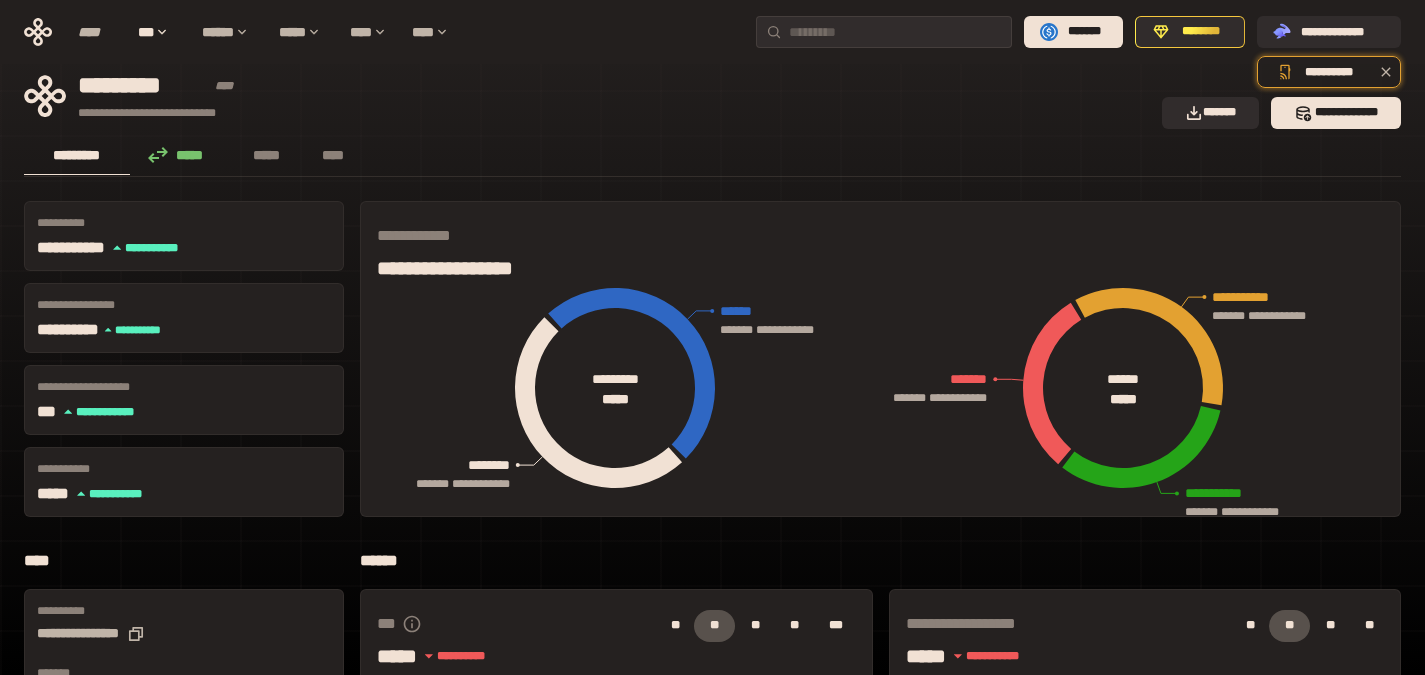 drag, startPoint x: 0, startPoint y: 0, endPoint x: 822, endPoint y: 117, distance: 830.2849 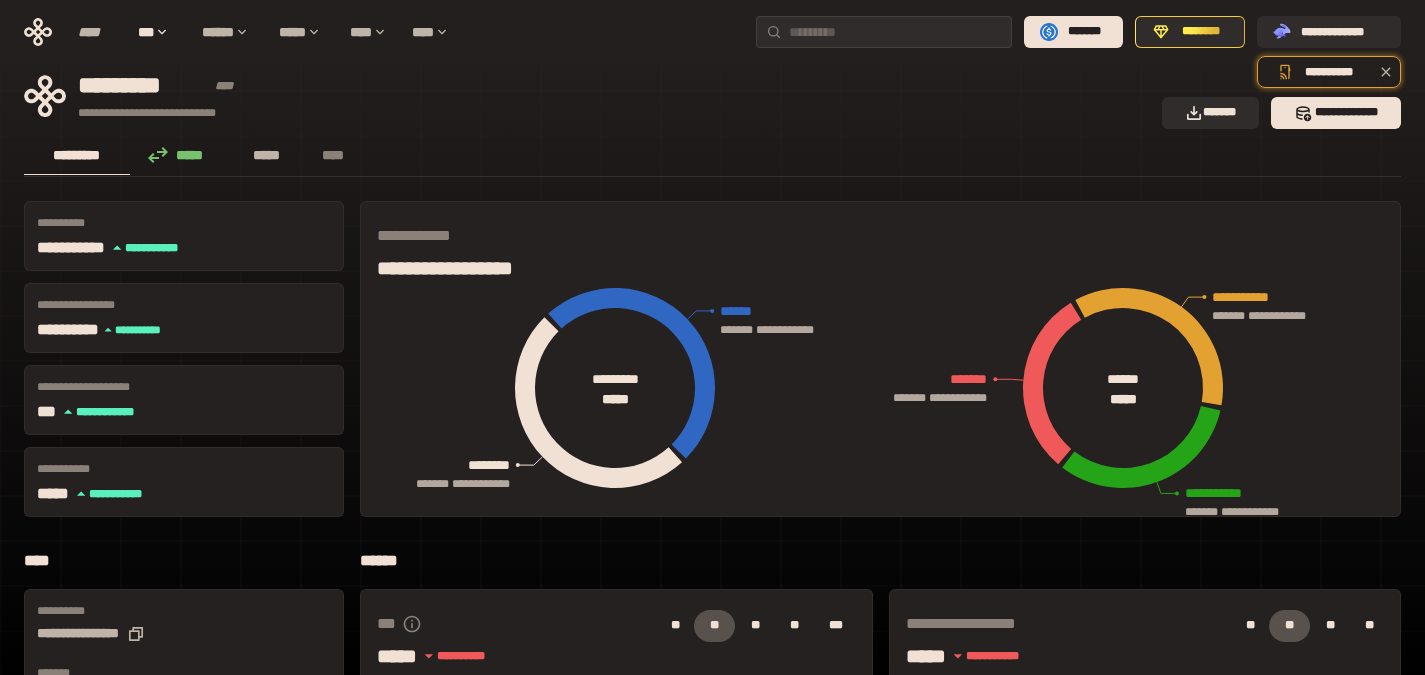 click on "*****" at bounding box center [267, 155] 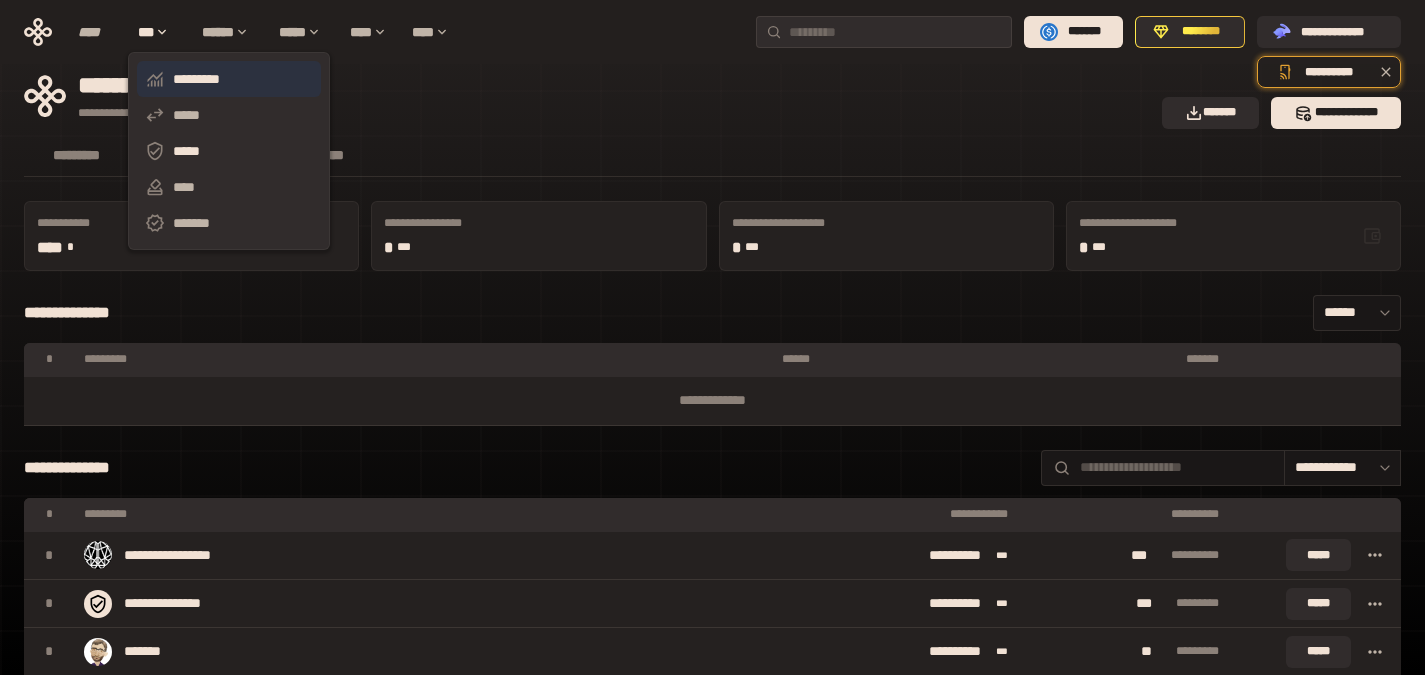 click on "*********" at bounding box center (229, 79) 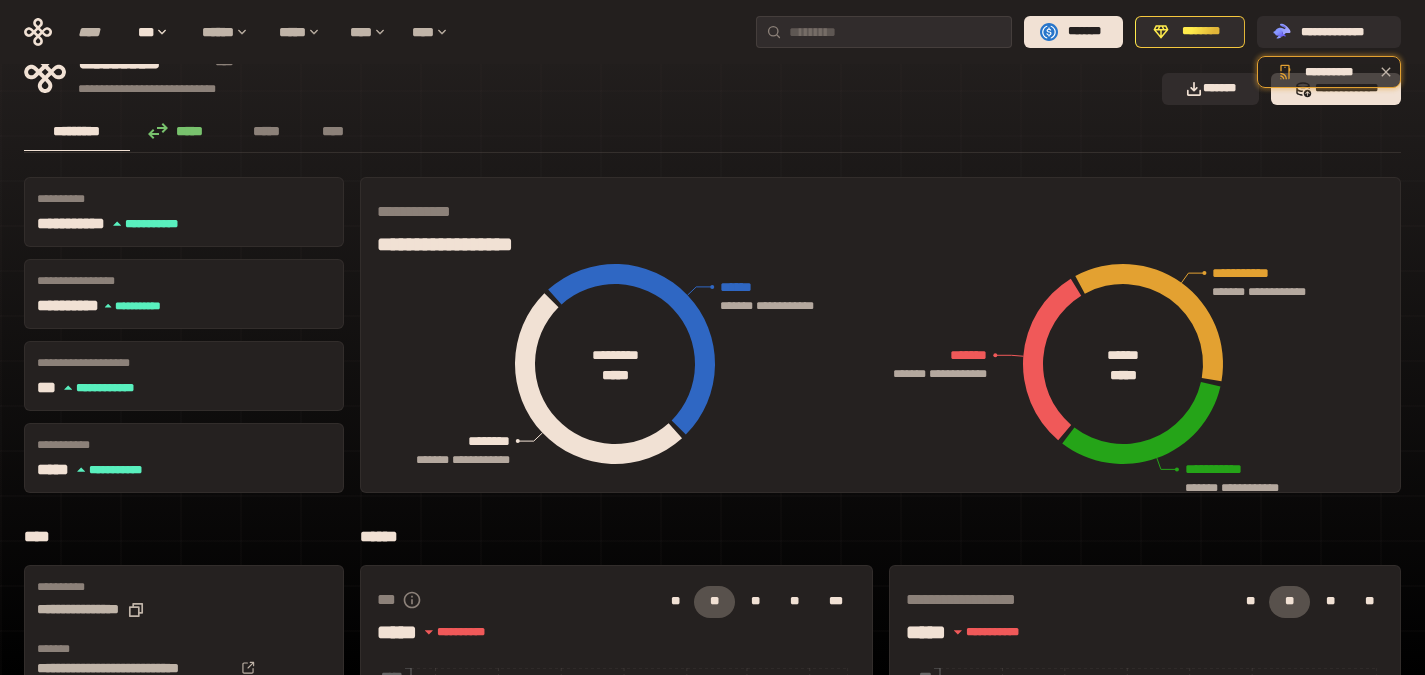 scroll, scrollTop: 0, scrollLeft: 0, axis: both 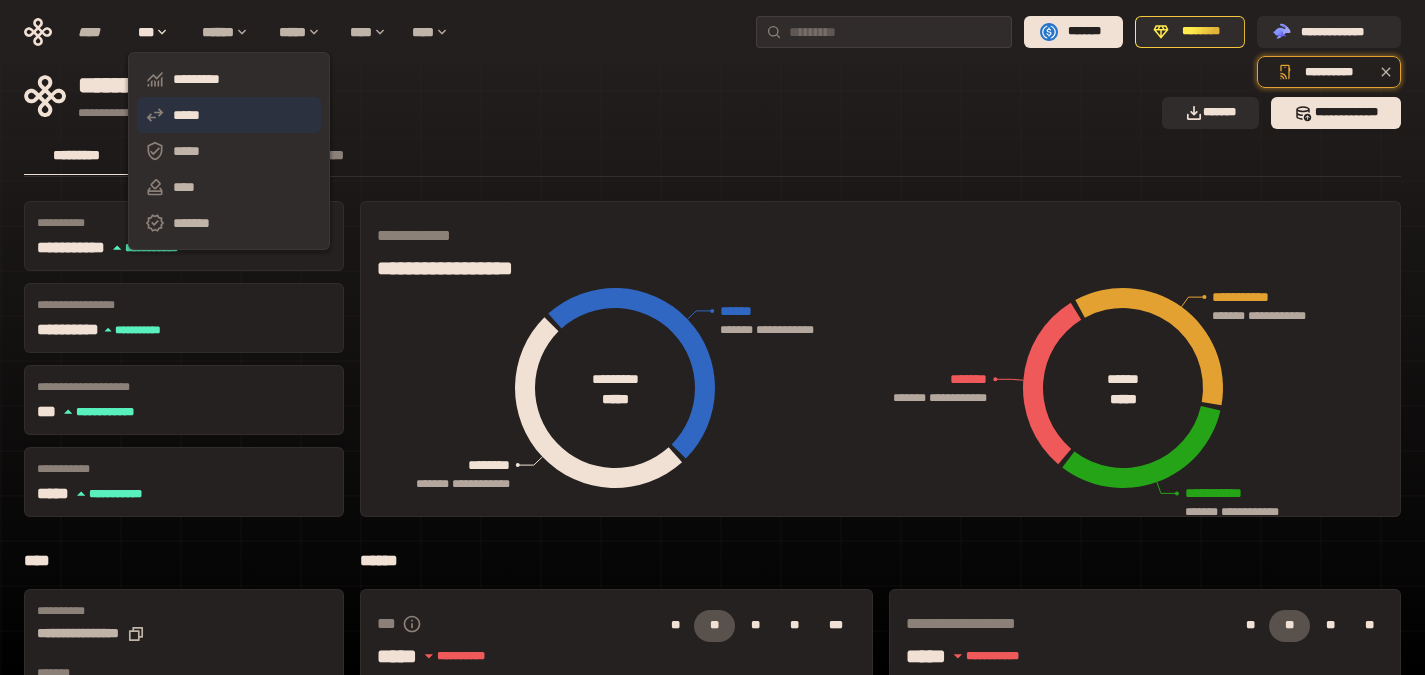 click on "*****" at bounding box center [229, 115] 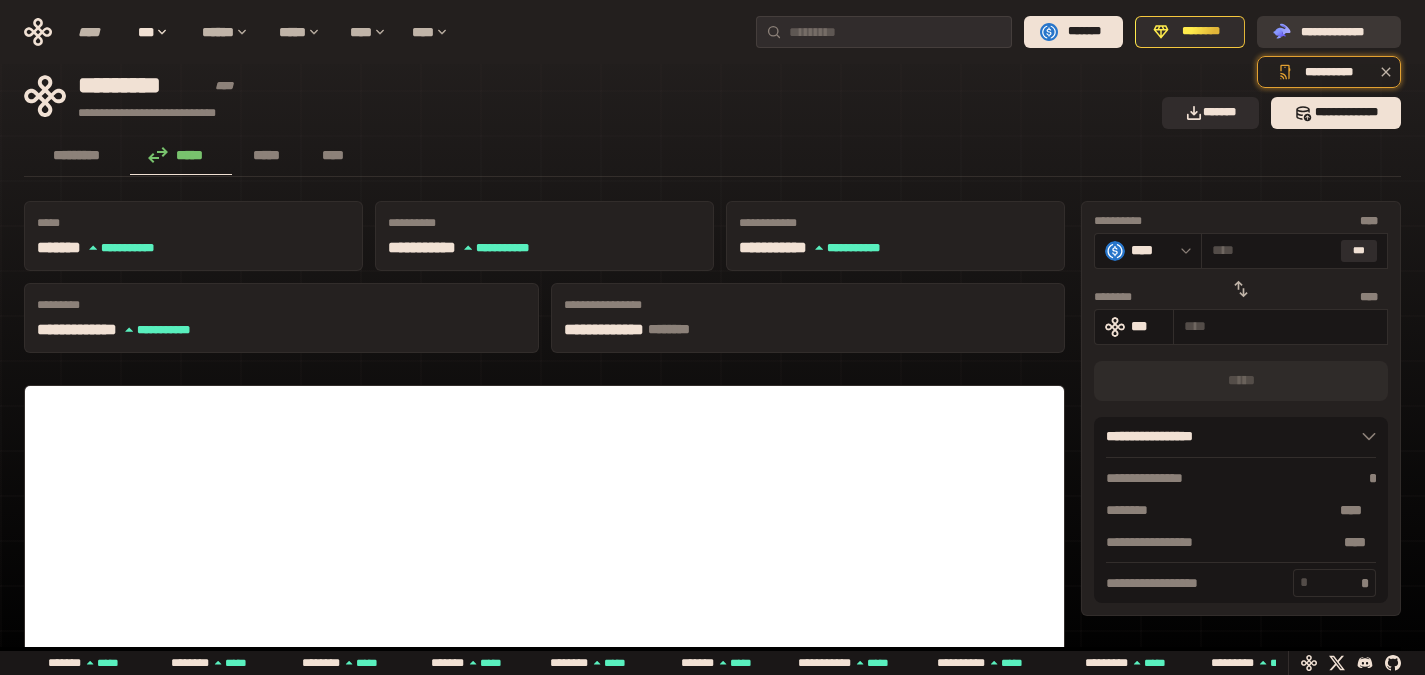 click on "**********" at bounding box center (1329, 32) 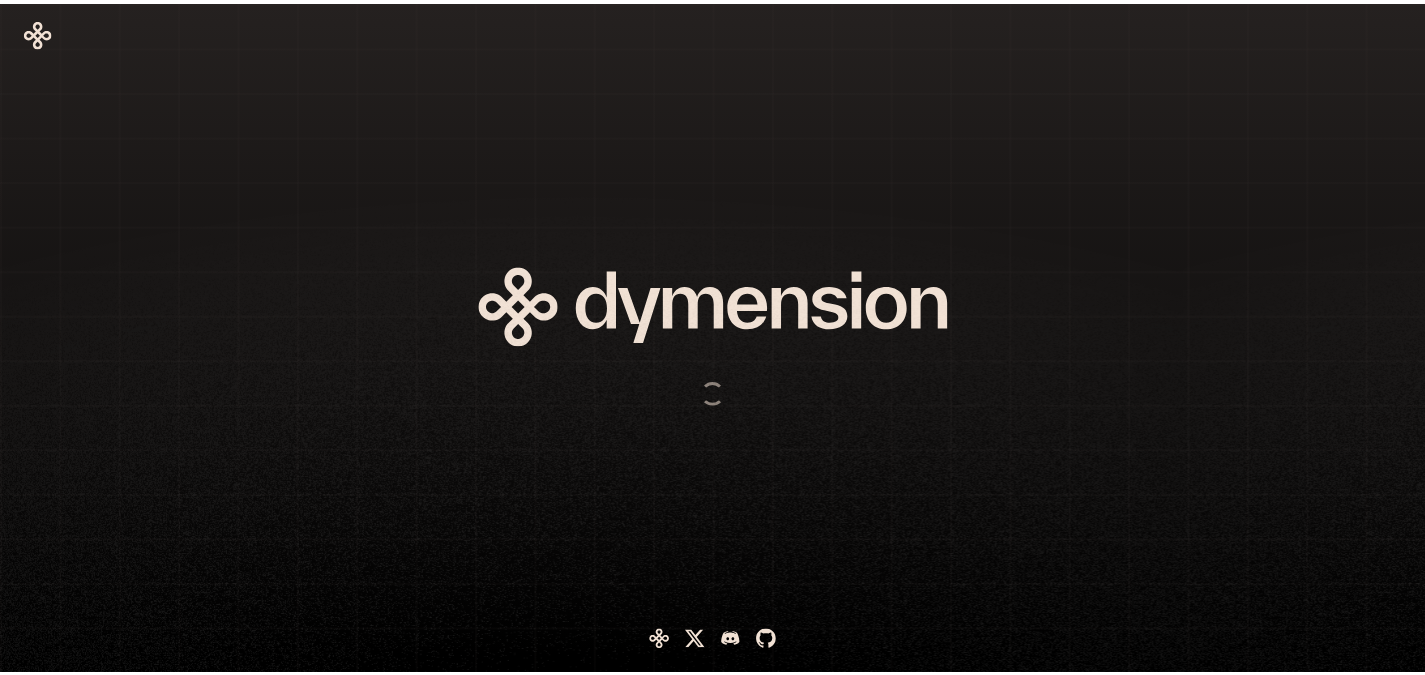 scroll, scrollTop: 0, scrollLeft: 0, axis: both 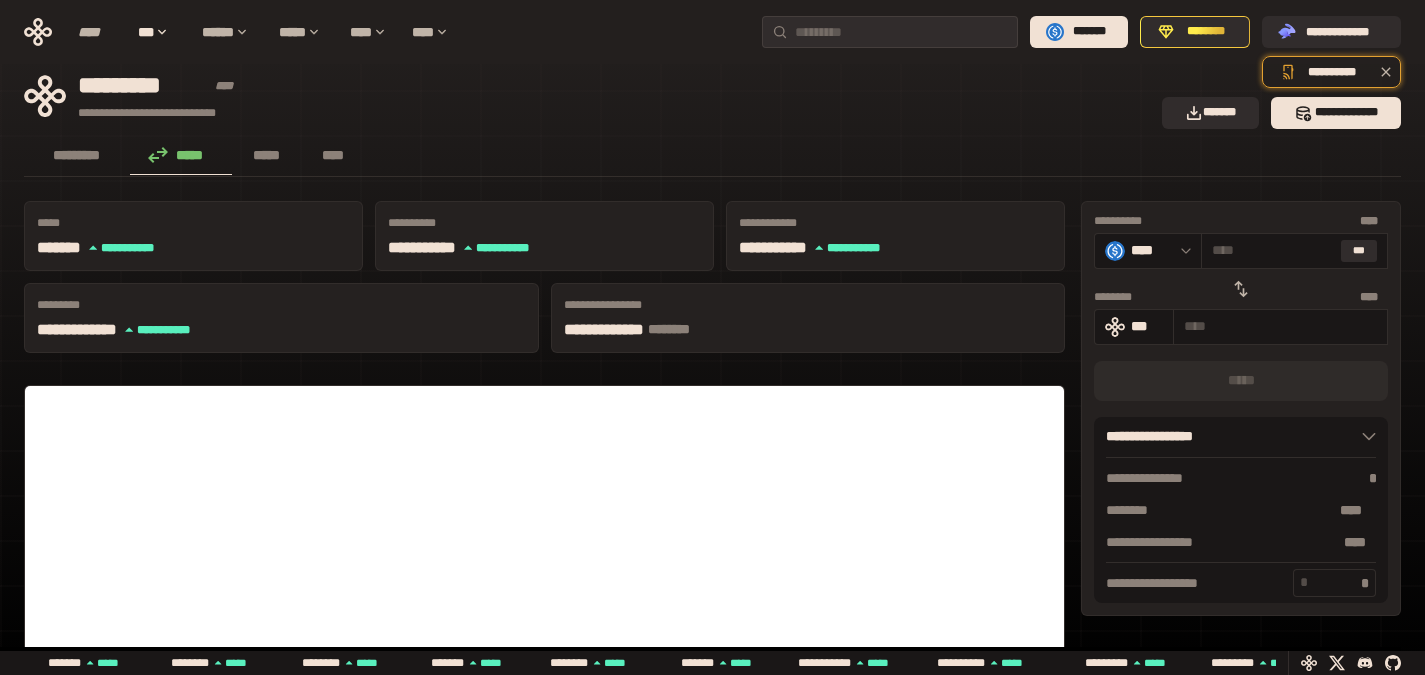 click on "**********" at bounding box center [712, 748] 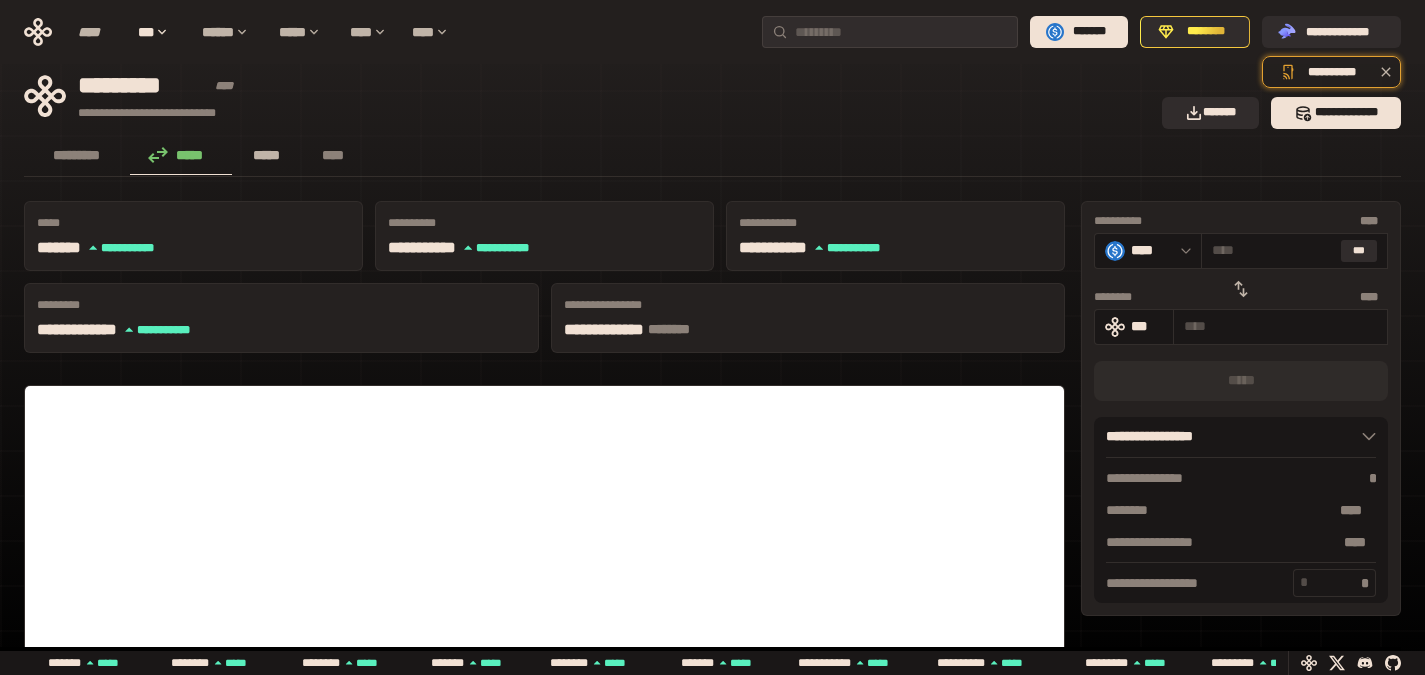 click on "*****" at bounding box center [267, 156] 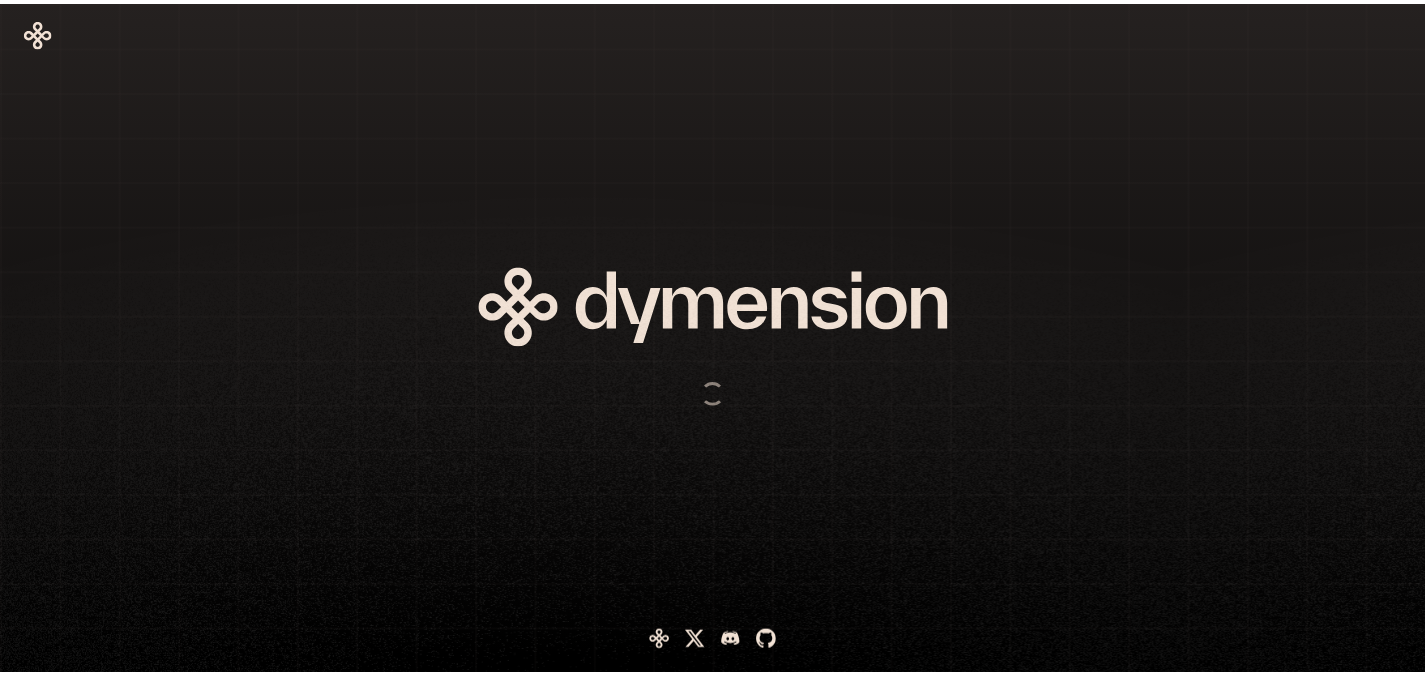 scroll, scrollTop: 0, scrollLeft: 0, axis: both 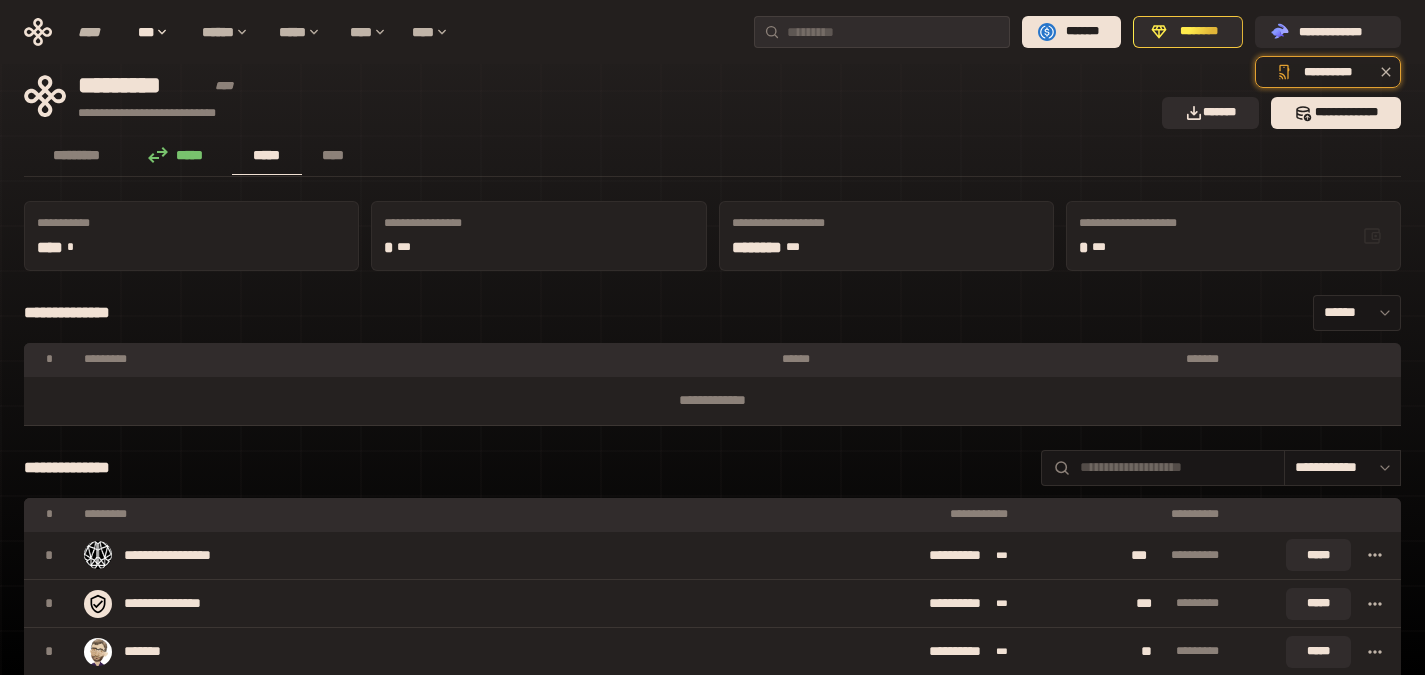 click on "********* ***** ***** ****" at bounding box center (712, 157) 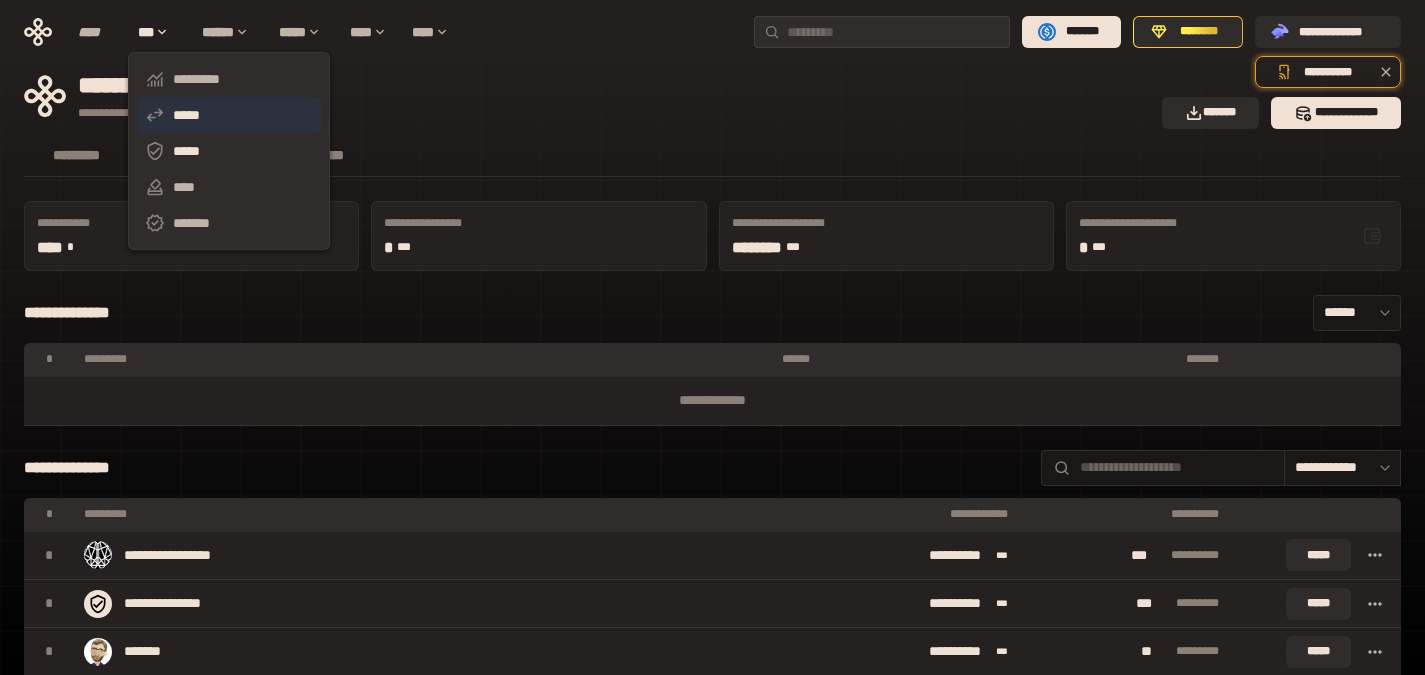 click on "*****" at bounding box center (229, 115) 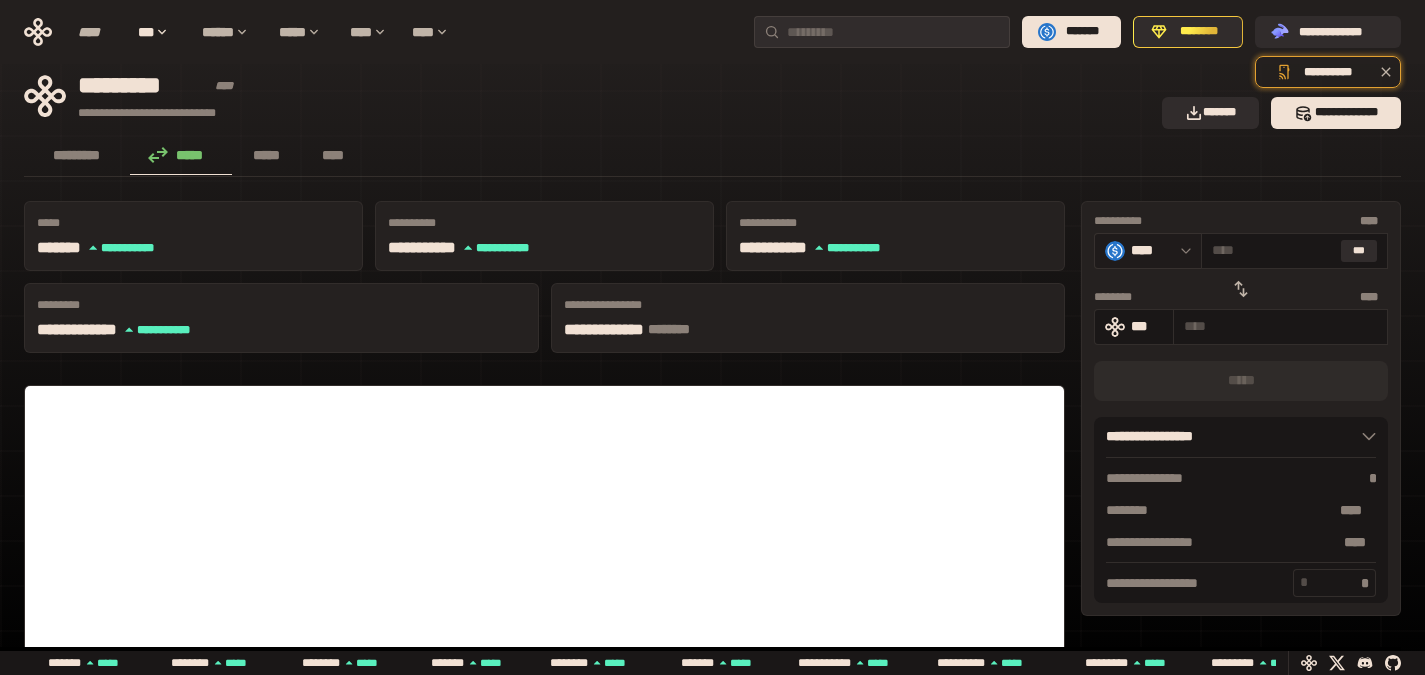 click on "****" at bounding box center [1151, 250] 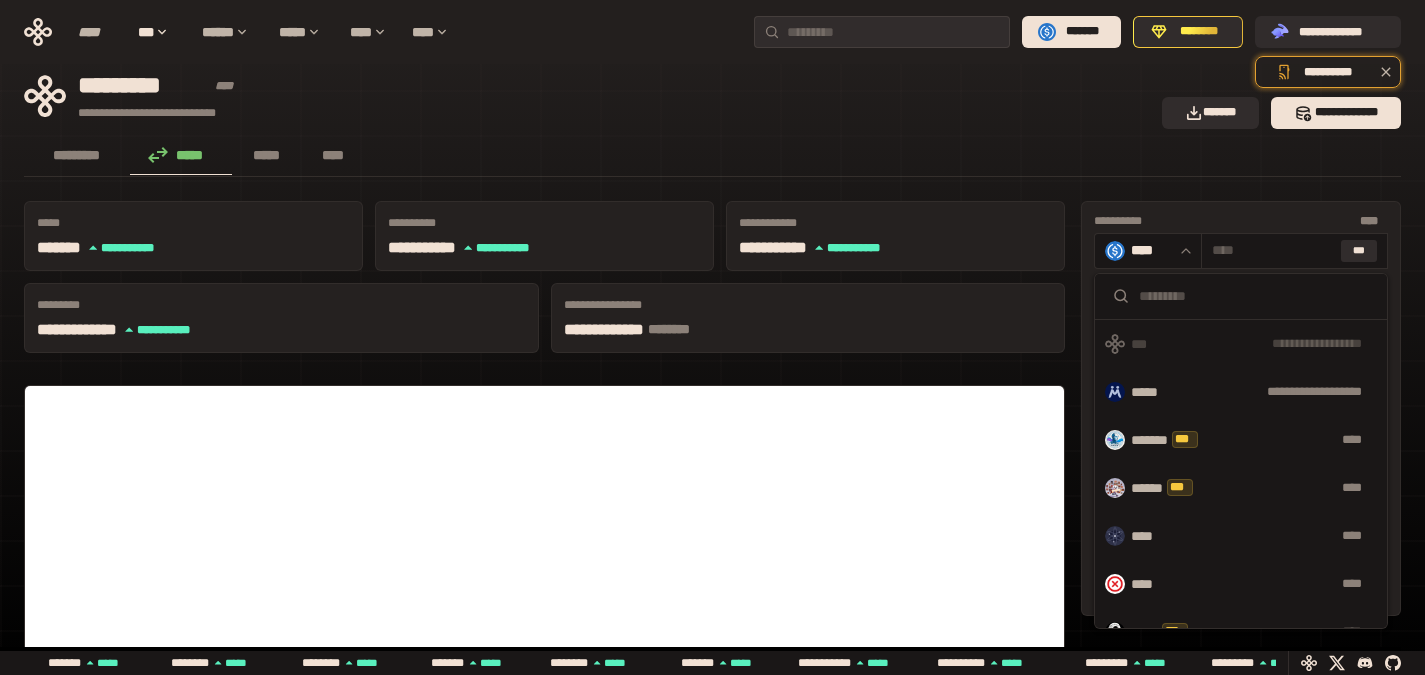 click on "**********" at bounding box center [1241, 344] 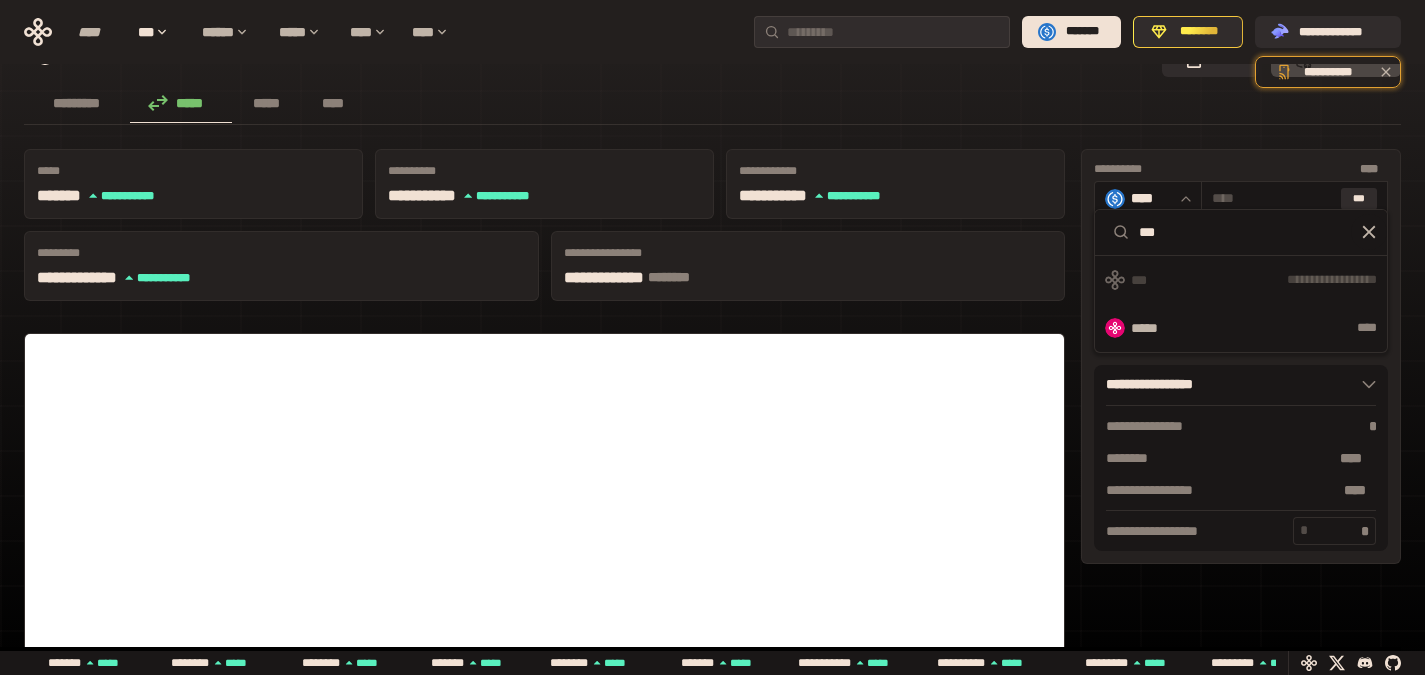 scroll, scrollTop: 16, scrollLeft: 0, axis: vertical 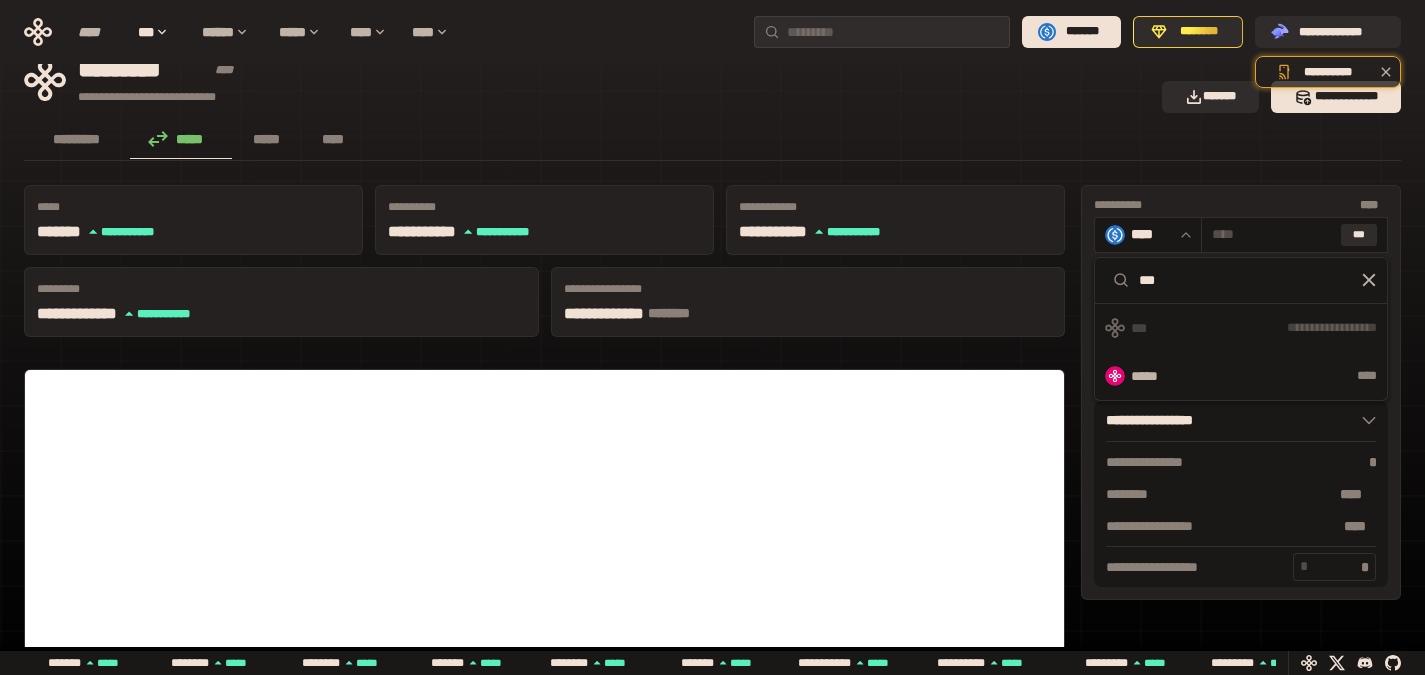 type on "***" 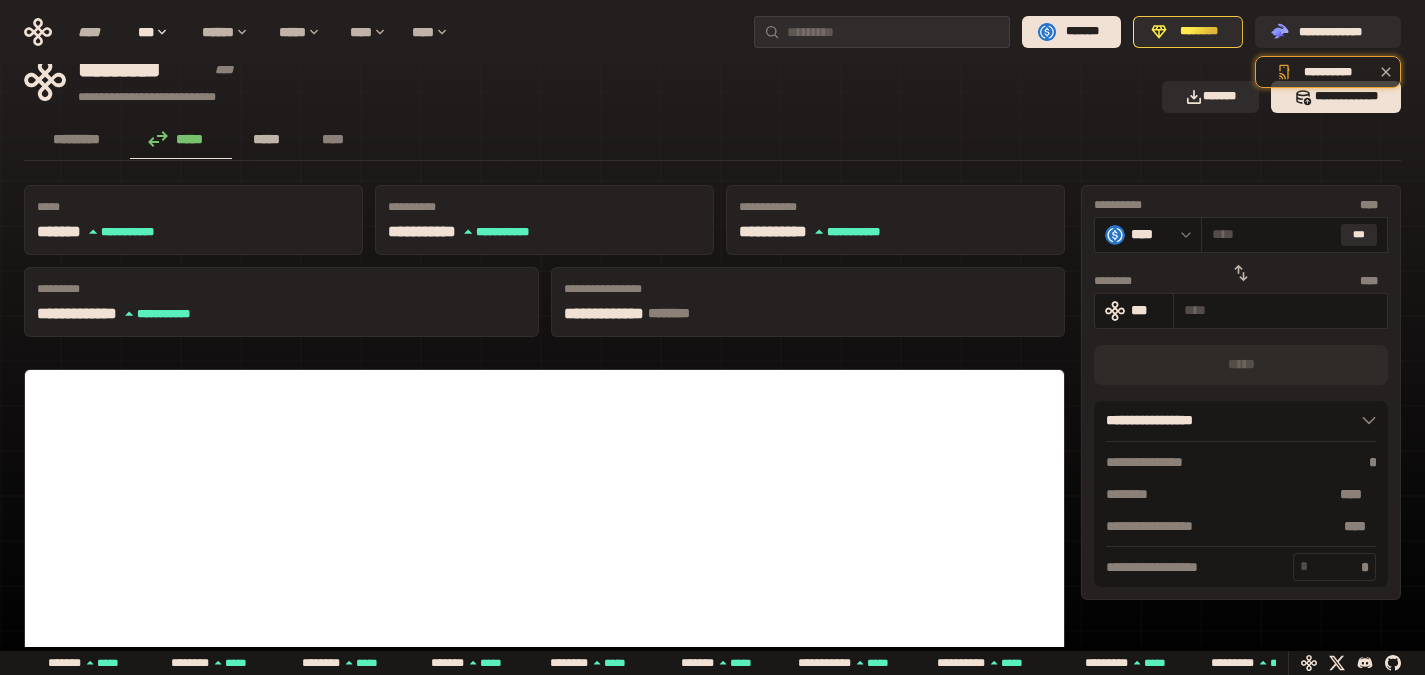 click on "*****" at bounding box center (267, 139) 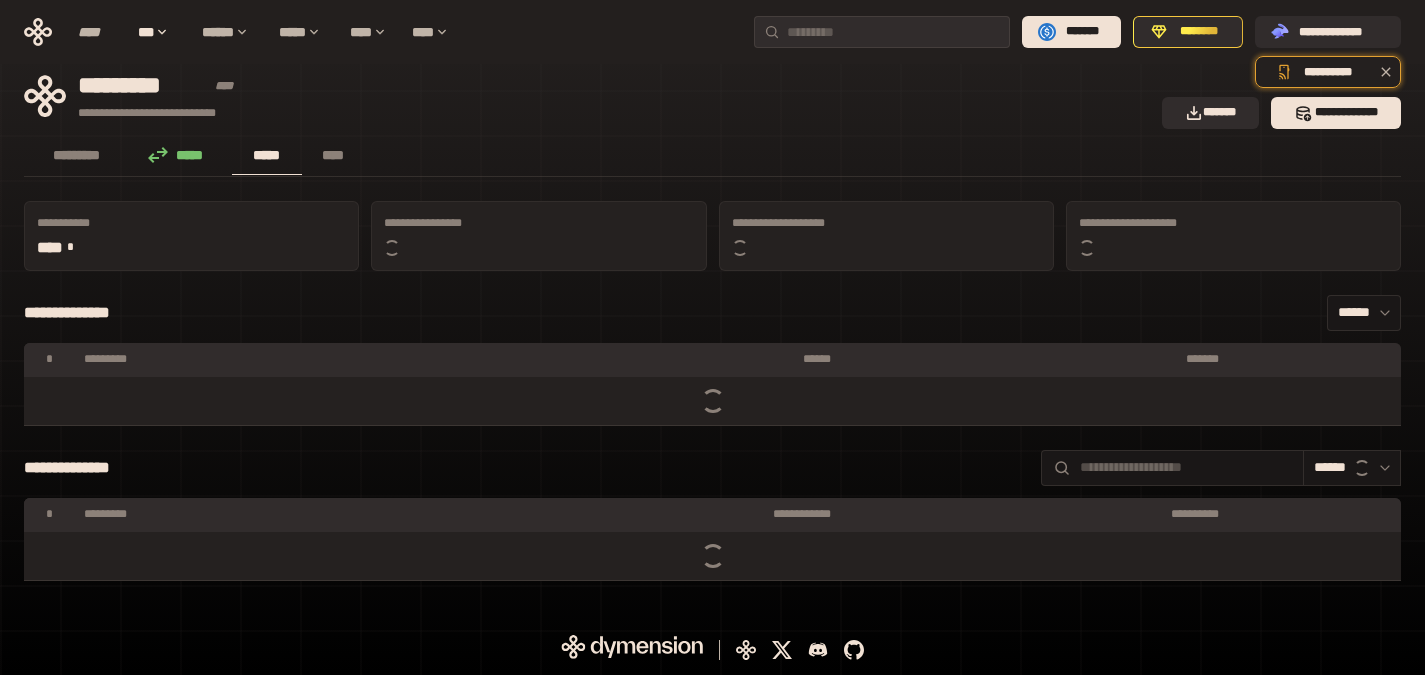 scroll, scrollTop: 0, scrollLeft: 0, axis: both 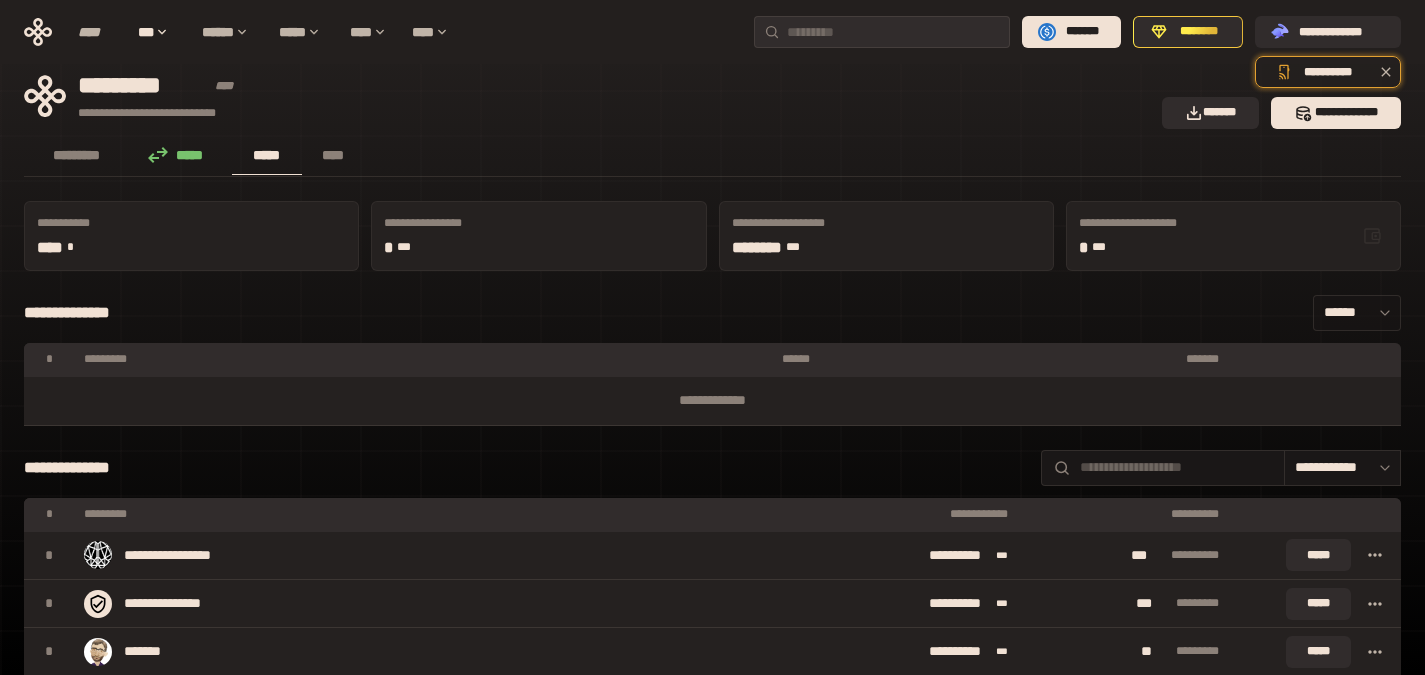 click on "******" at bounding box center [1357, 313] 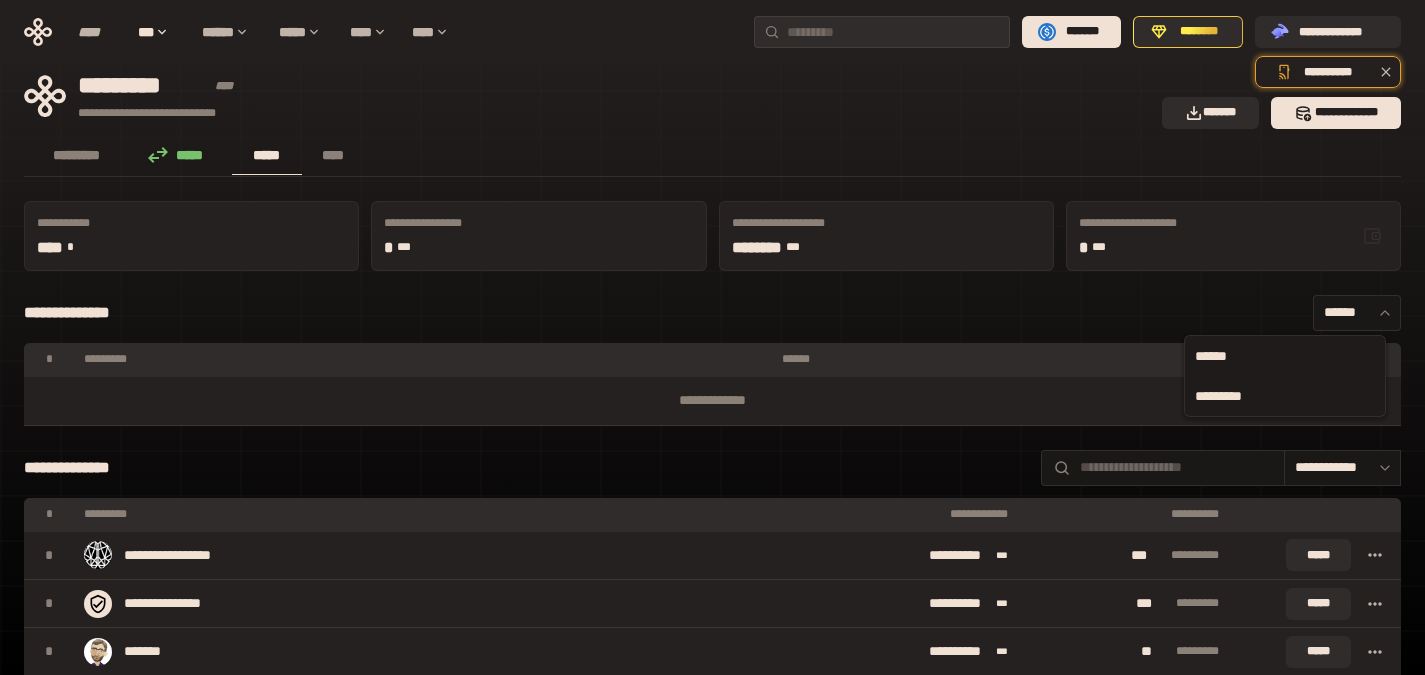 click on "*********" at bounding box center (1285, 396) 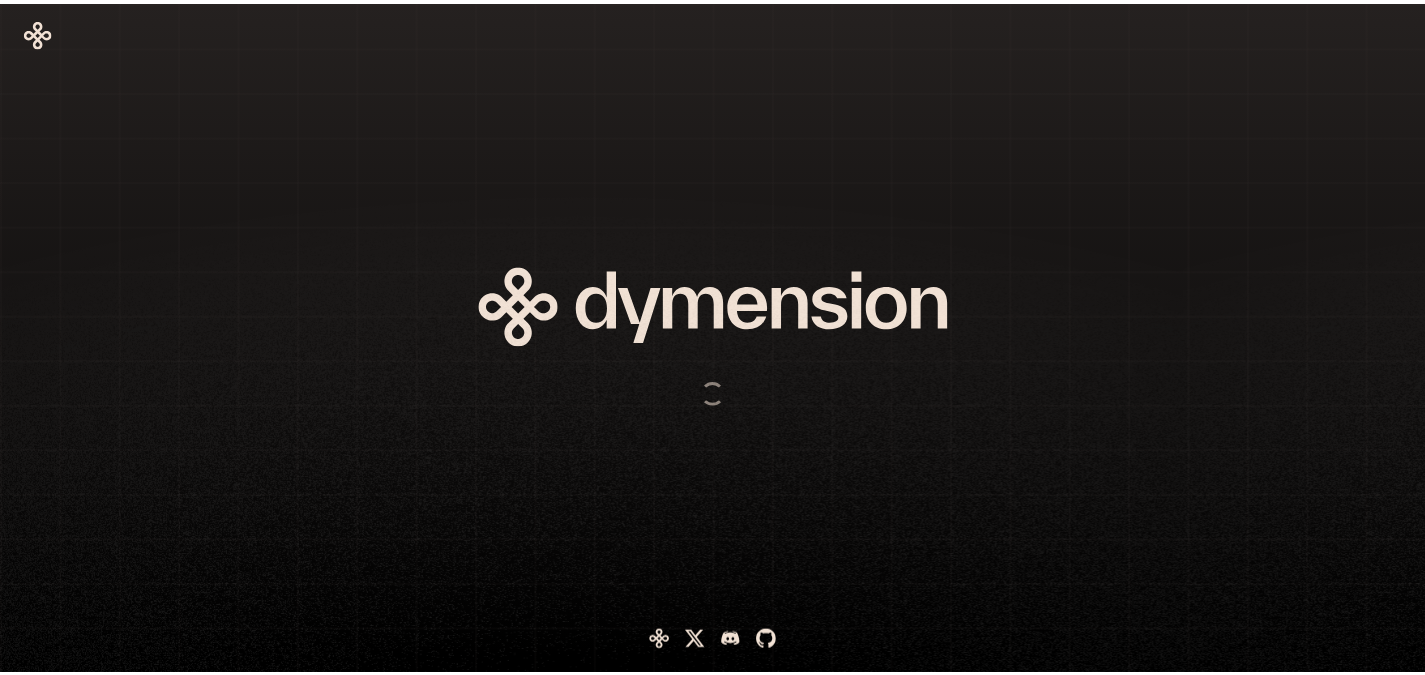 scroll, scrollTop: 0, scrollLeft: 0, axis: both 